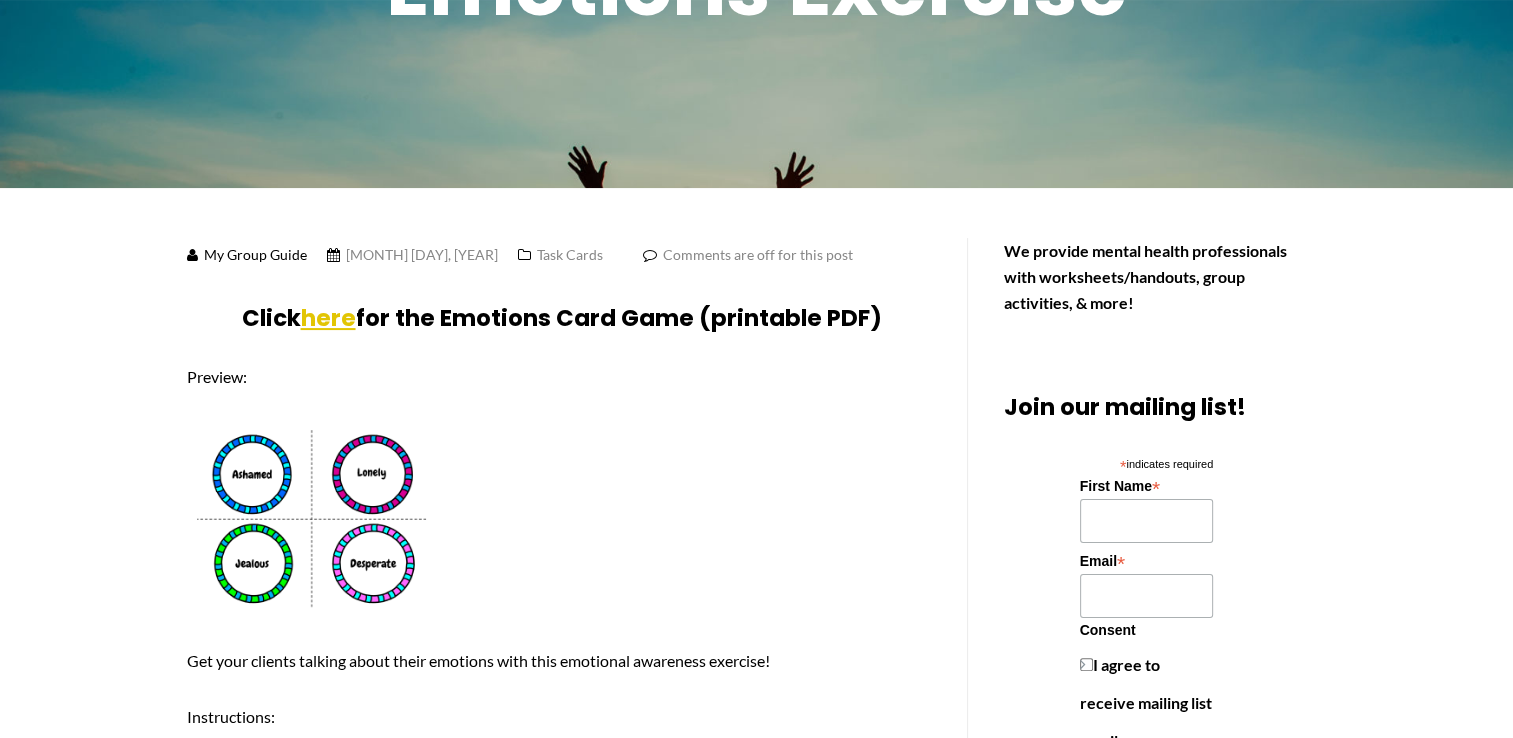 scroll, scrollTop: 400, scrollLeft: 0, axis: vertical 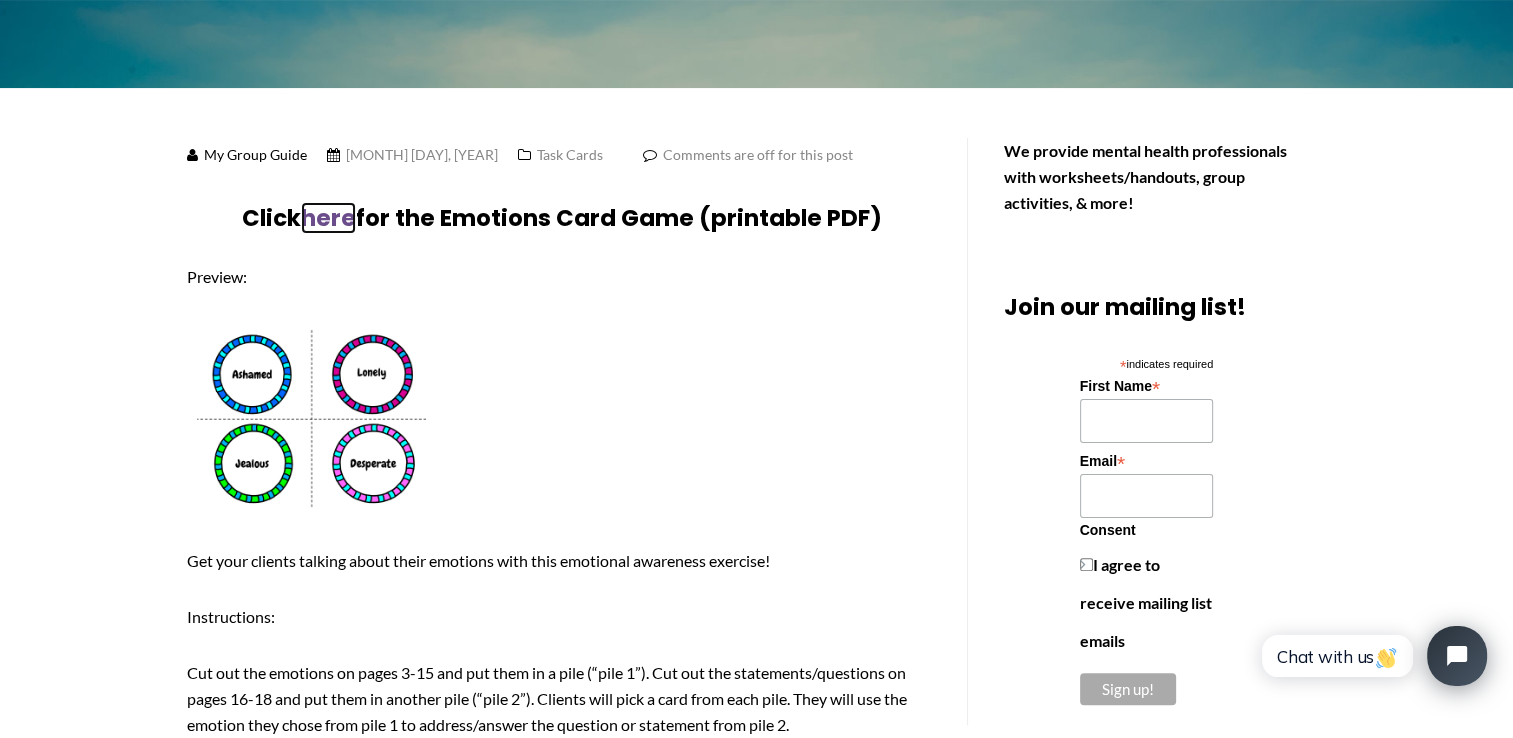 click on "here" at bounding box center (328, 218) 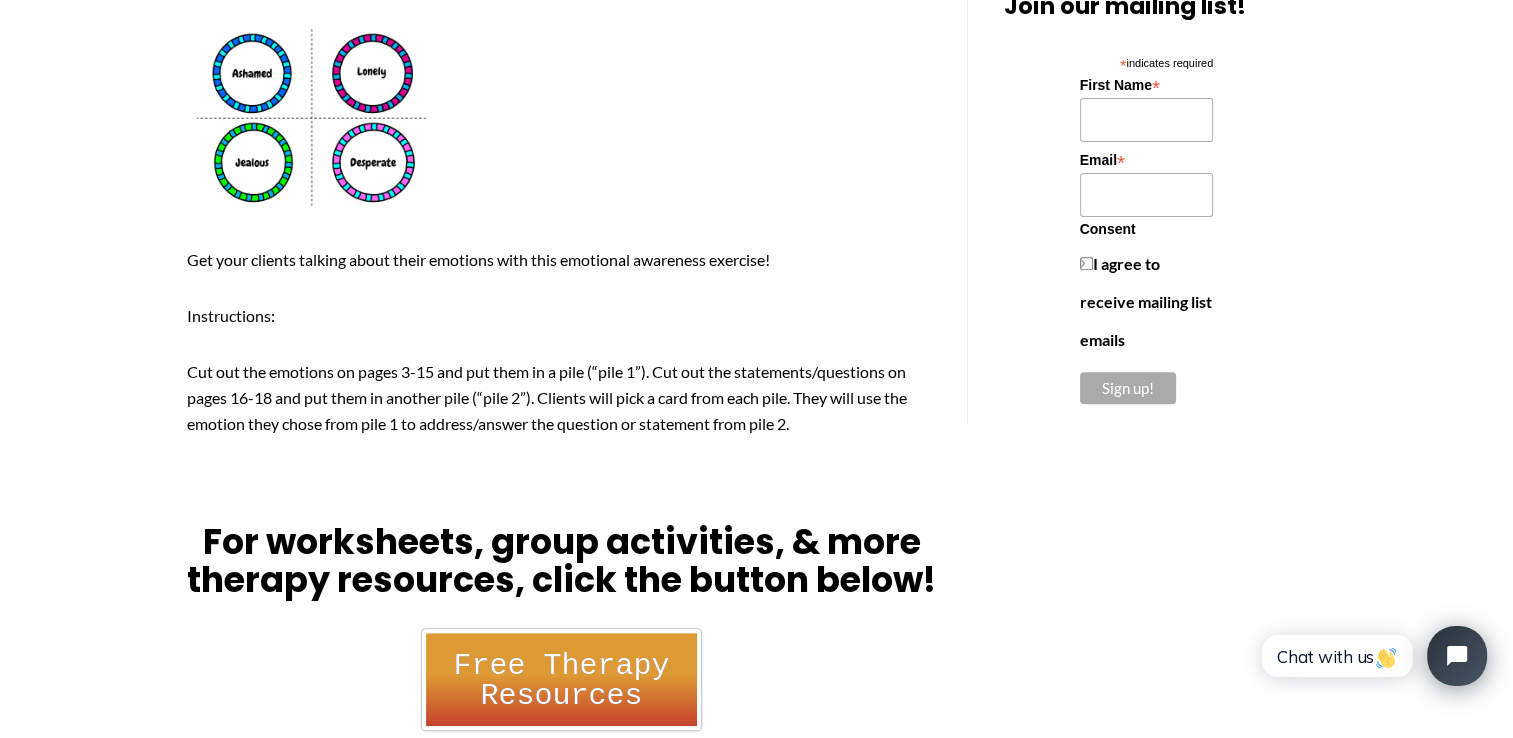 scroll, scrollTop: 700, scrollLeft: 0, axis: vertical 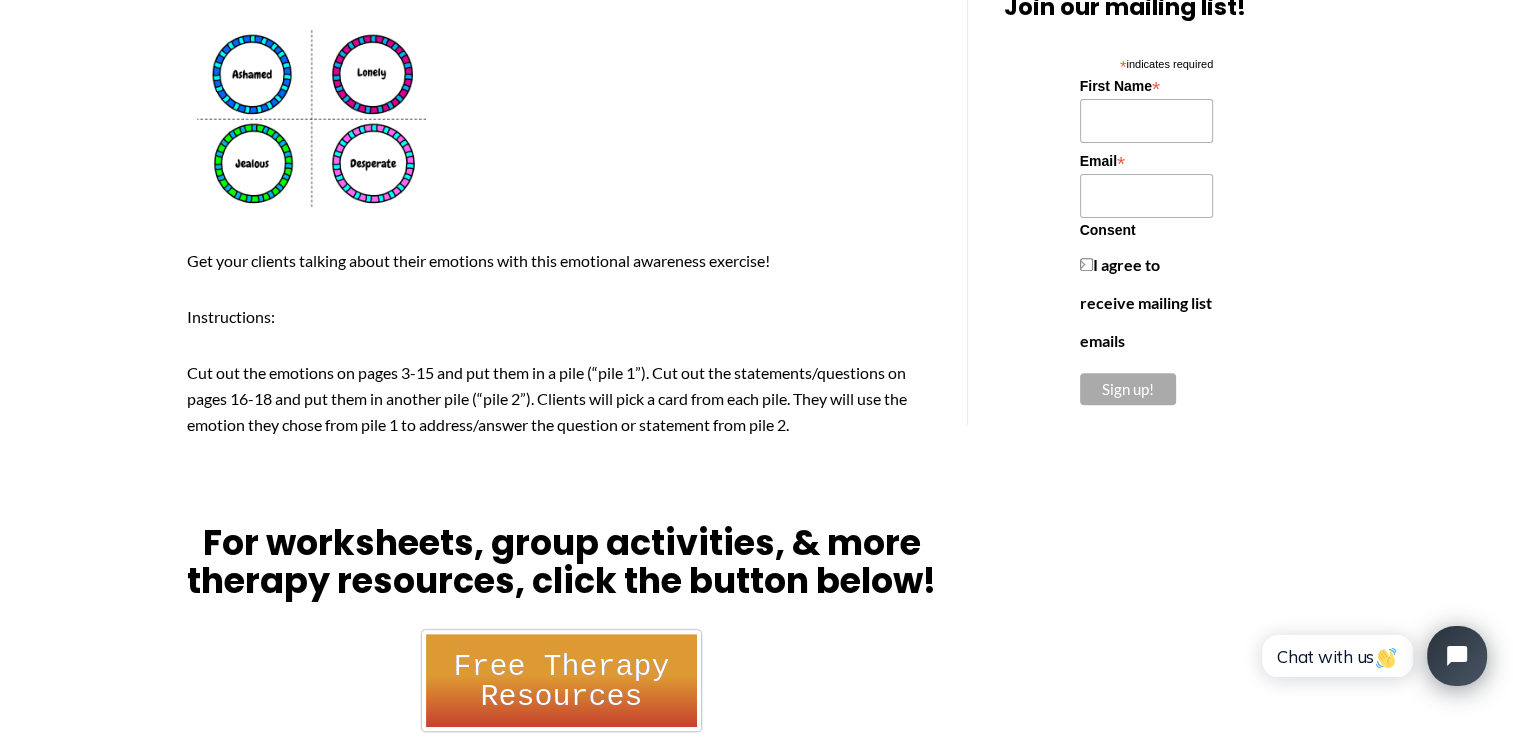 click on "My Group Guide [MONTH] [DAY], [YEAR] Task Cards Comments are off for this post
Click  here  for the Emotions Card Game (printable PDF)
Preview:
Get your clients talking about their emotions with this emotional awareness exercise!
Instructions:
Cut out the emotions on pages 3-15 and put them in a pile (“pile 1”). Cut out the statements/questions on pages 16-18 and put them in another pile (“pile 2”). Clients will pick a card from each pile. They will use the emotion they chose from pile 1 to address/answer the question or statement from pile 2.
For worksheets, group activities, & more therapy resources, click the button below!
Free Therapy Resources
Join our mailing list for more freebies!
*  indicates required
First Name  *
Email  *
Consent
I agree to receive mailing list emails
Sign up!
Share this & spread the word! Facebook Twitter LinkedIn
Tags:  Activity ,  ," at bounding box center [562, 803] 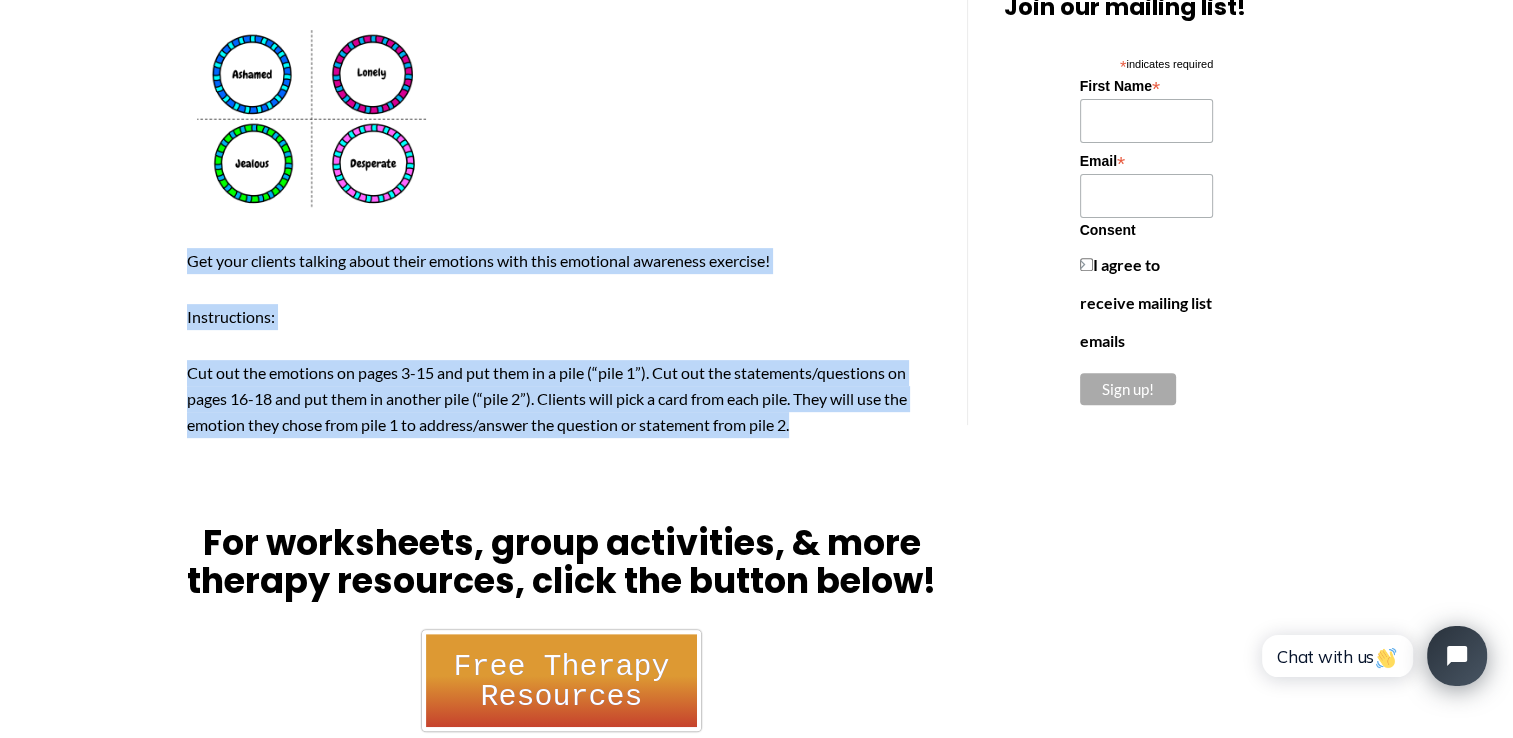 drag, startPoint x: 188, startPoint y: 259, endPoint x: 810, endPoint y: 424, distance: 643.513 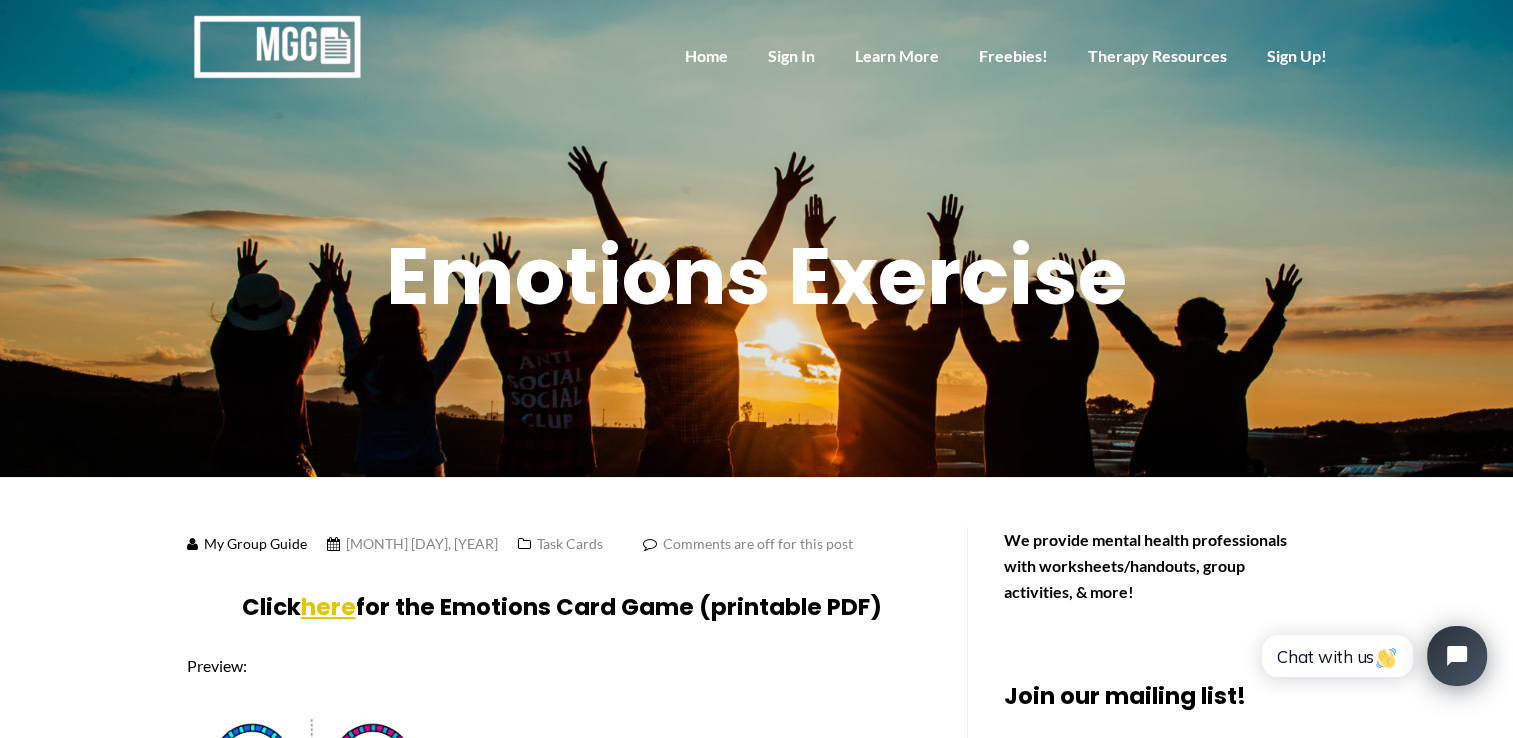 scroll, scrollTop: 0, scrollLeft: 0, axis: both 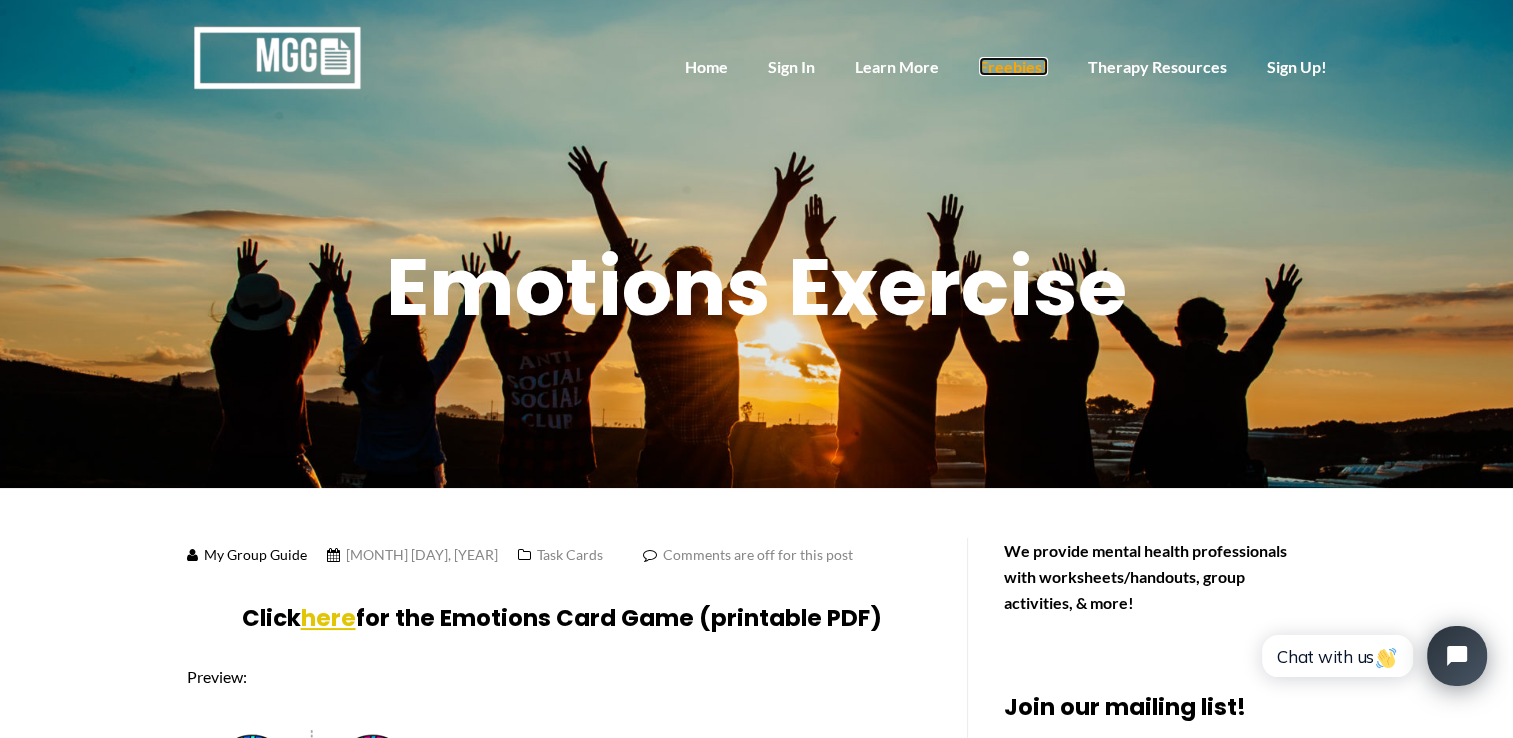 click on "Freebies!" at bounding box center [1013, 66] 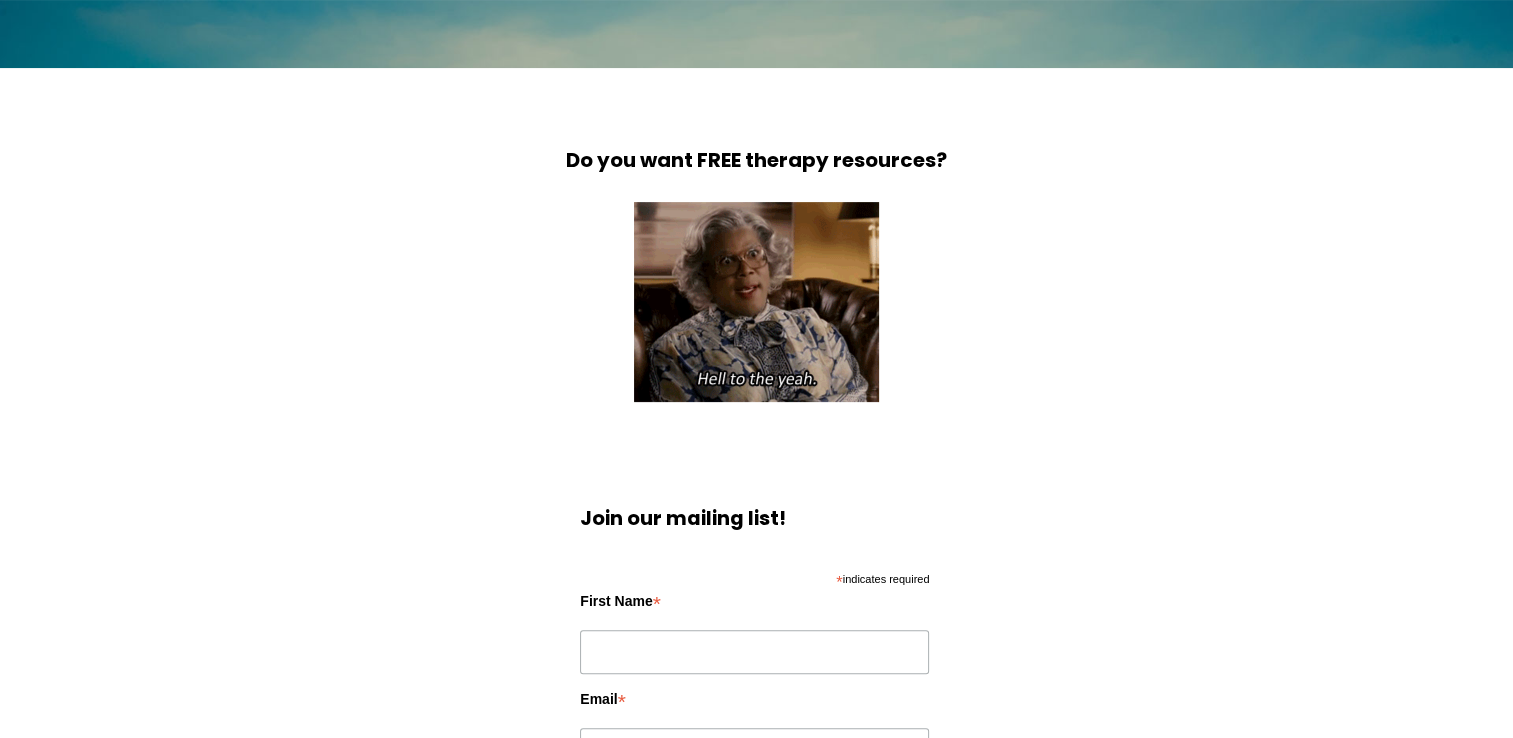 scroll, scrollTop: 600, scrollLeft: 0, axis: vertical 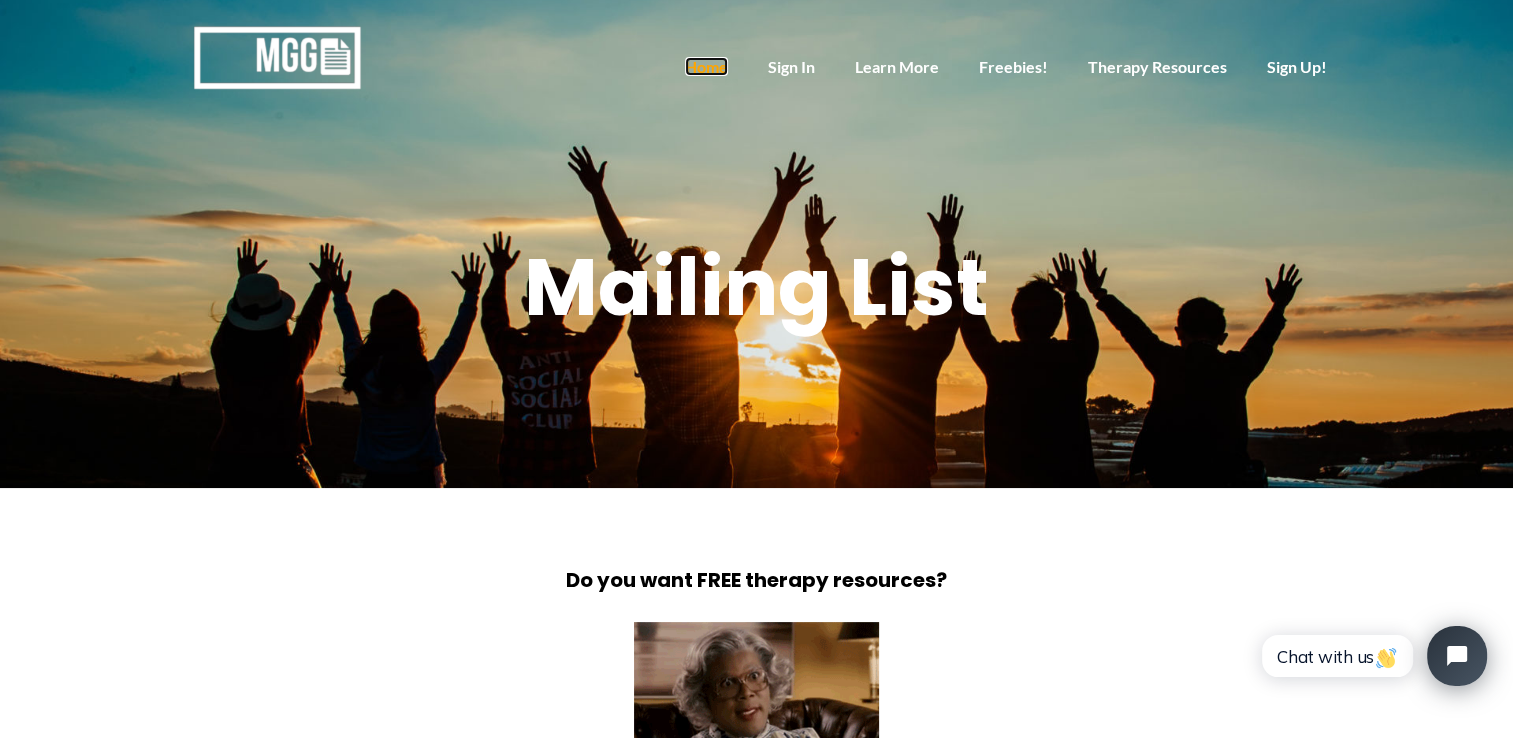 click on "Home" at bounding box center (706, 66) 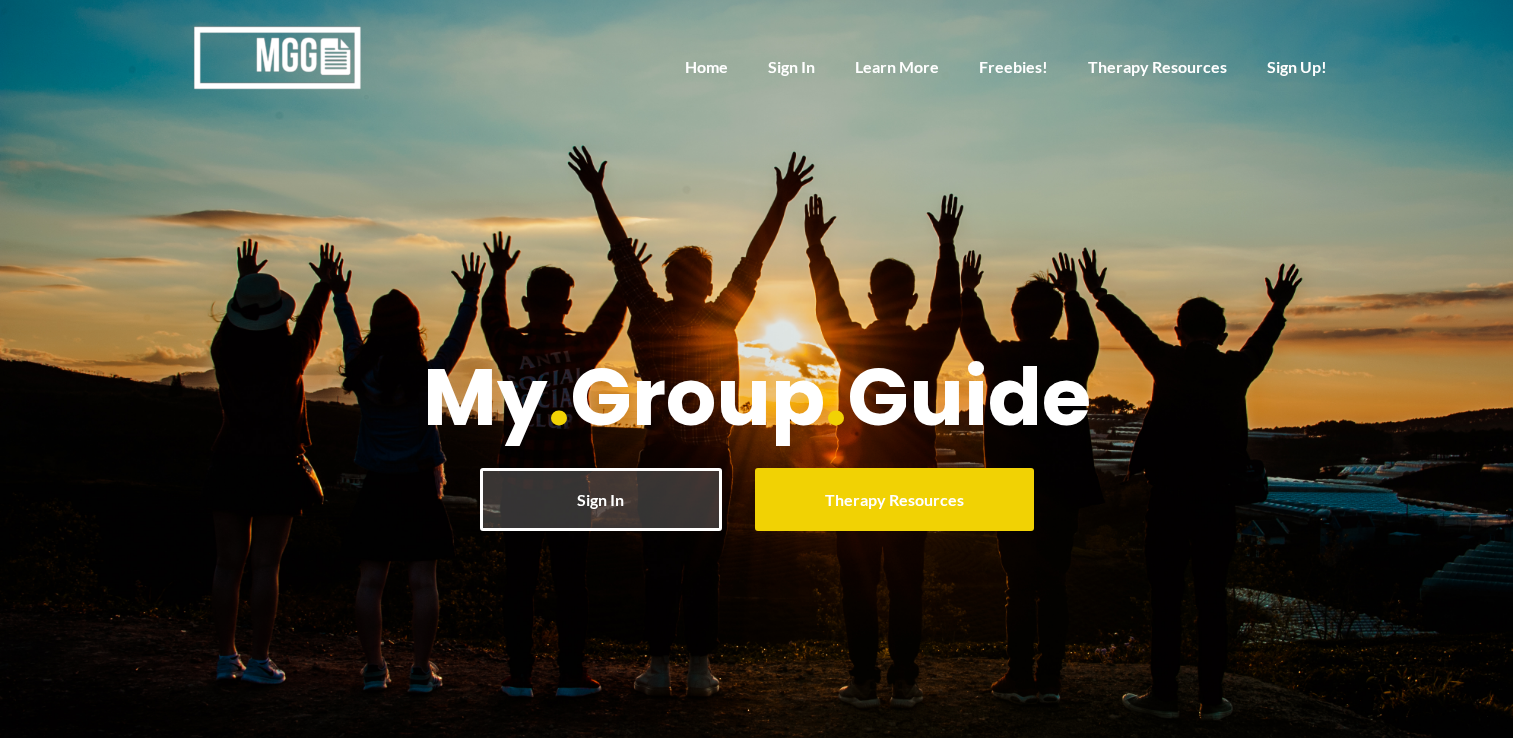 scroll, scrollTop: 0, scrollLeft: 0, axis: both 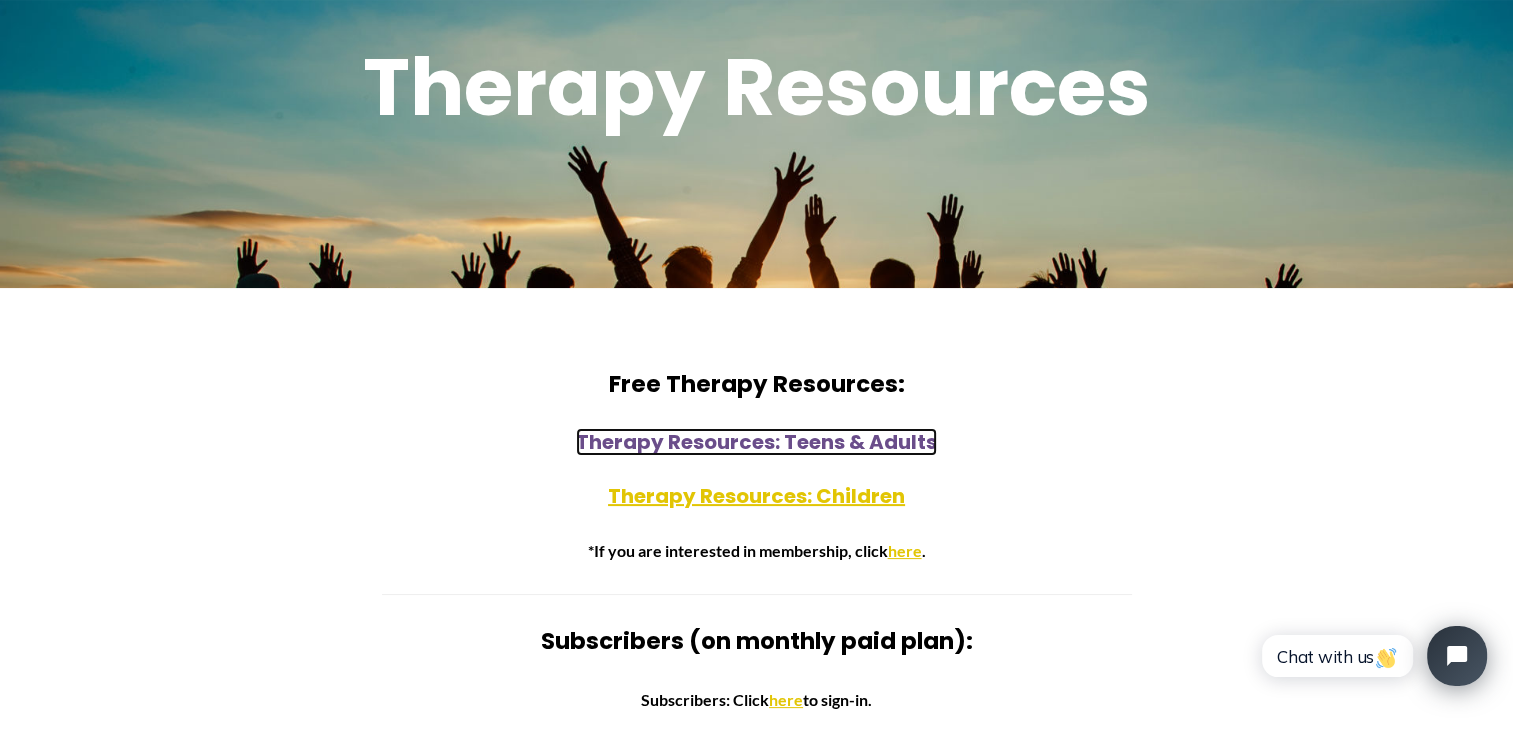 click on "Therapy Resources: Teens & Adults" at bounding box center [756, 442] 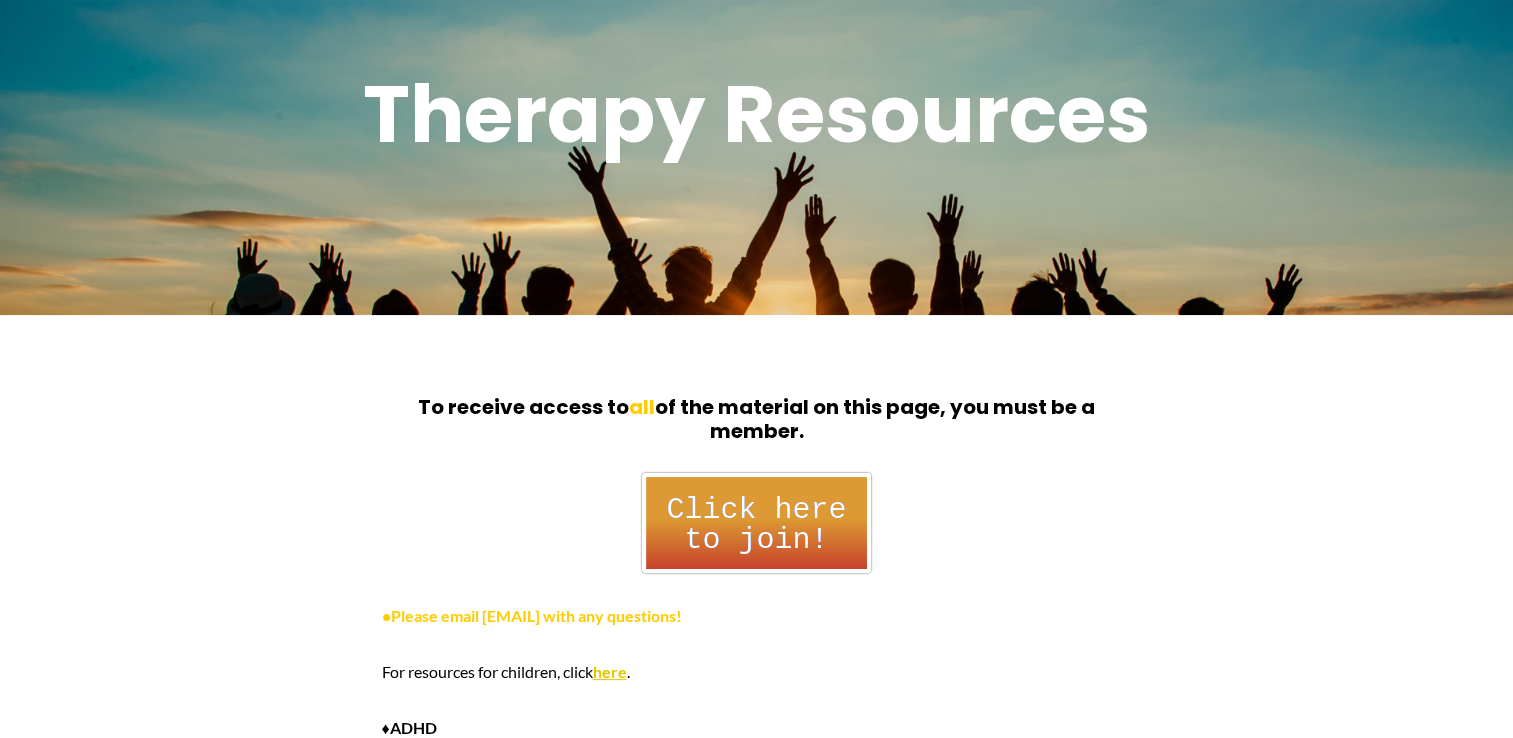 scroll, scrollTop: 300, scrollLeft: 0, axis: vertical 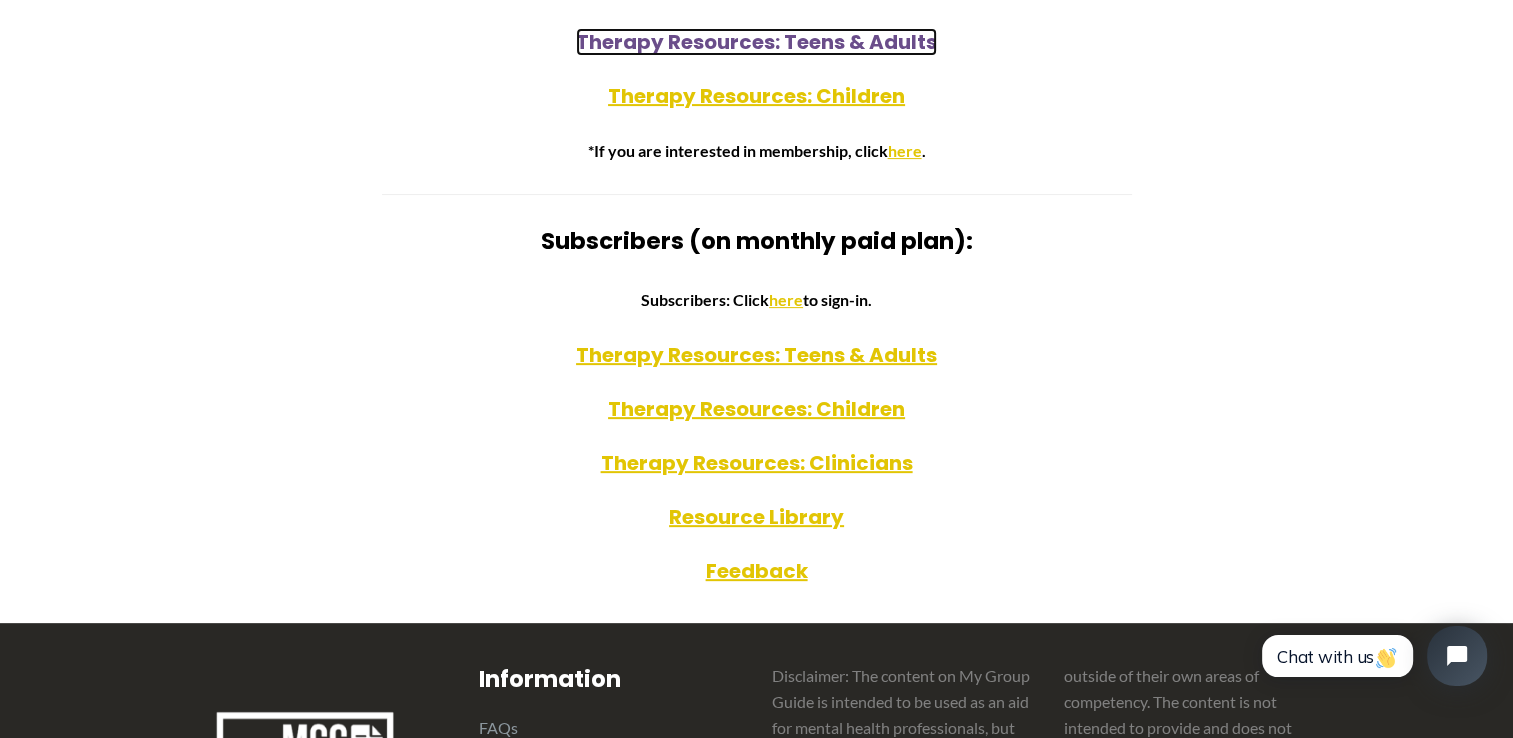 click on "Therapy Resources: Teens & Adults" at bounding box center [756, 42] 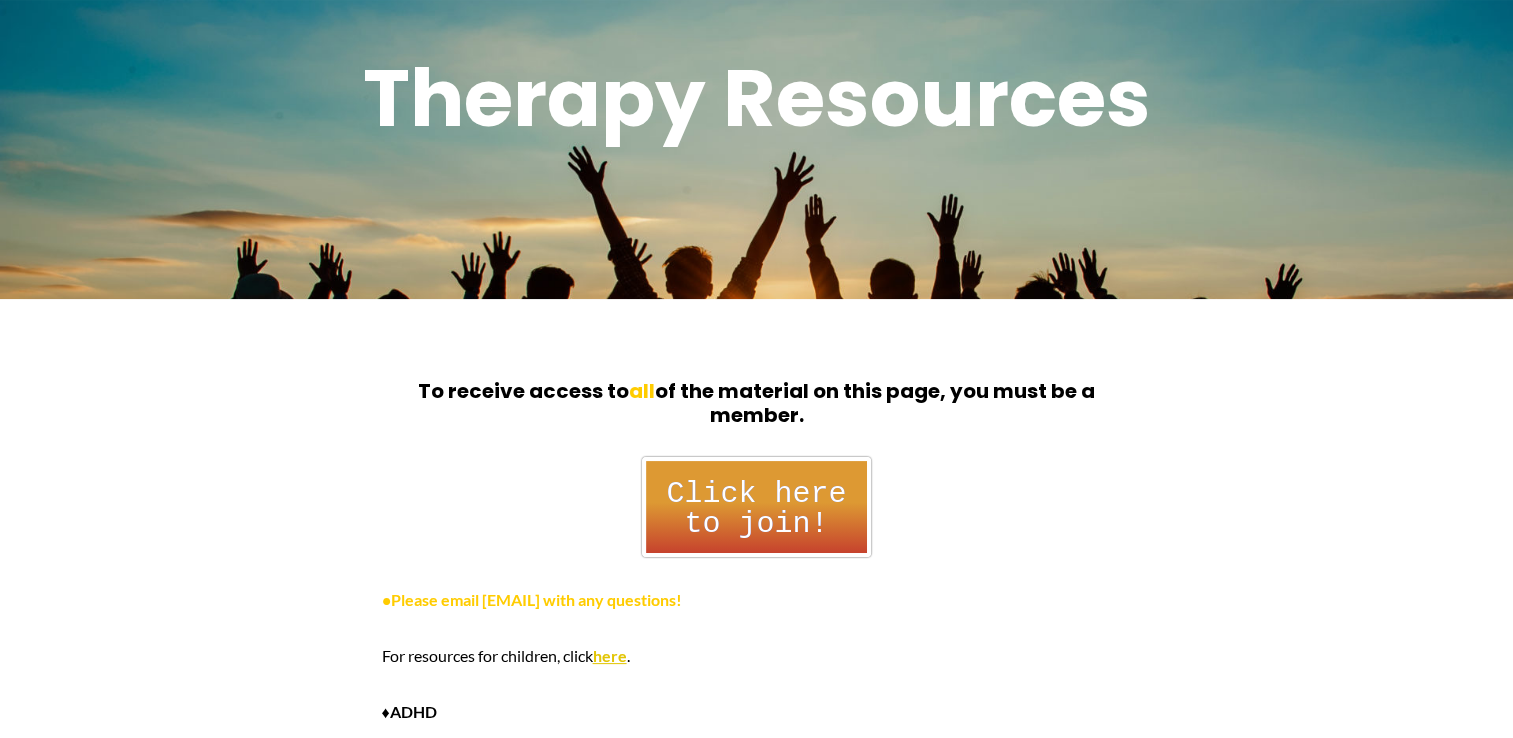 scroll, scrollTop: 200, scrollLeft: 0, axis: vertical 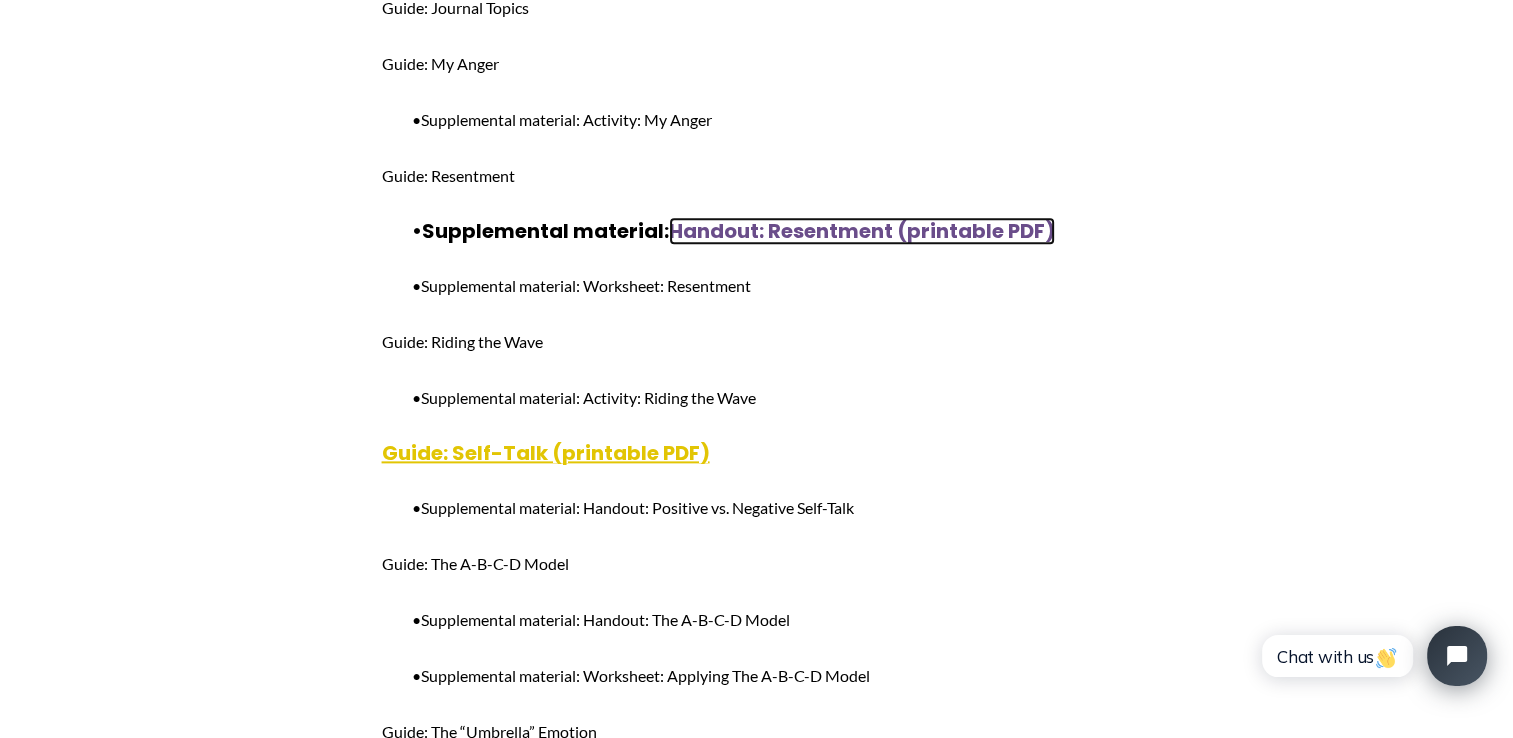 click on "Handout: Resentment (printable PDF)" at bounding box center (862, 231) 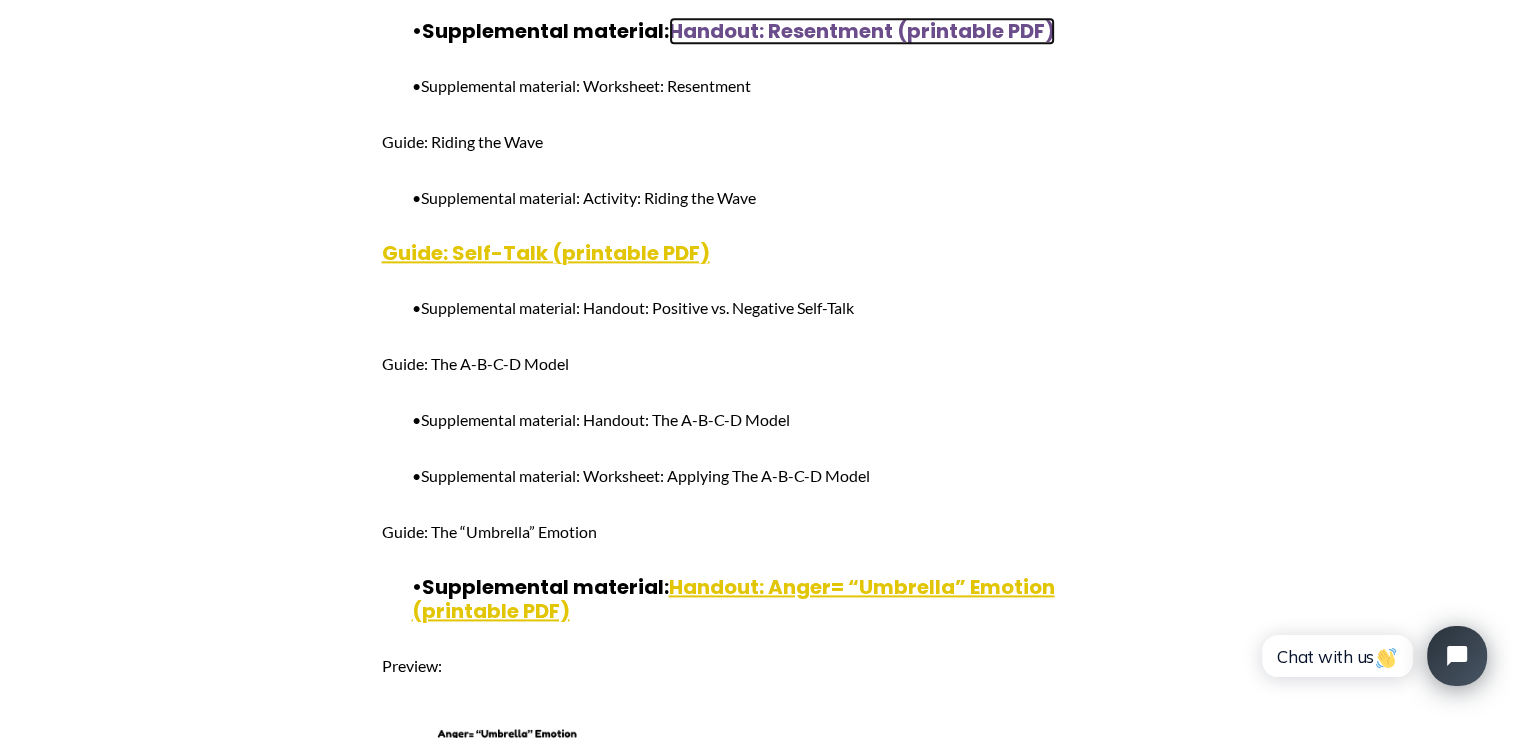 scroll, scrollTop: 2900, scrollLeft: 0, axis: vertical 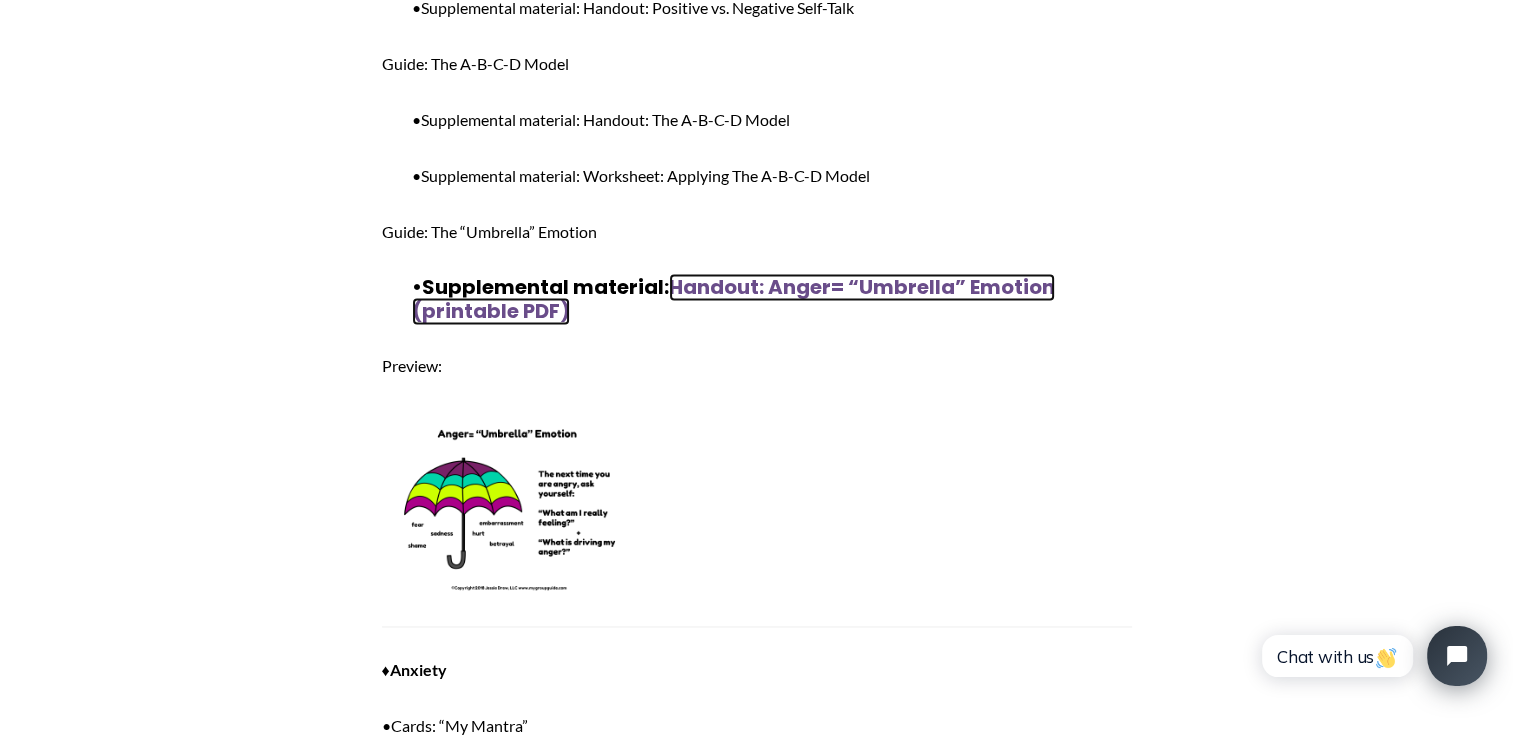 click on "Handout: Anger= “Umbrella” Emotion (printable PDF)" at bounding box center (733, 299) 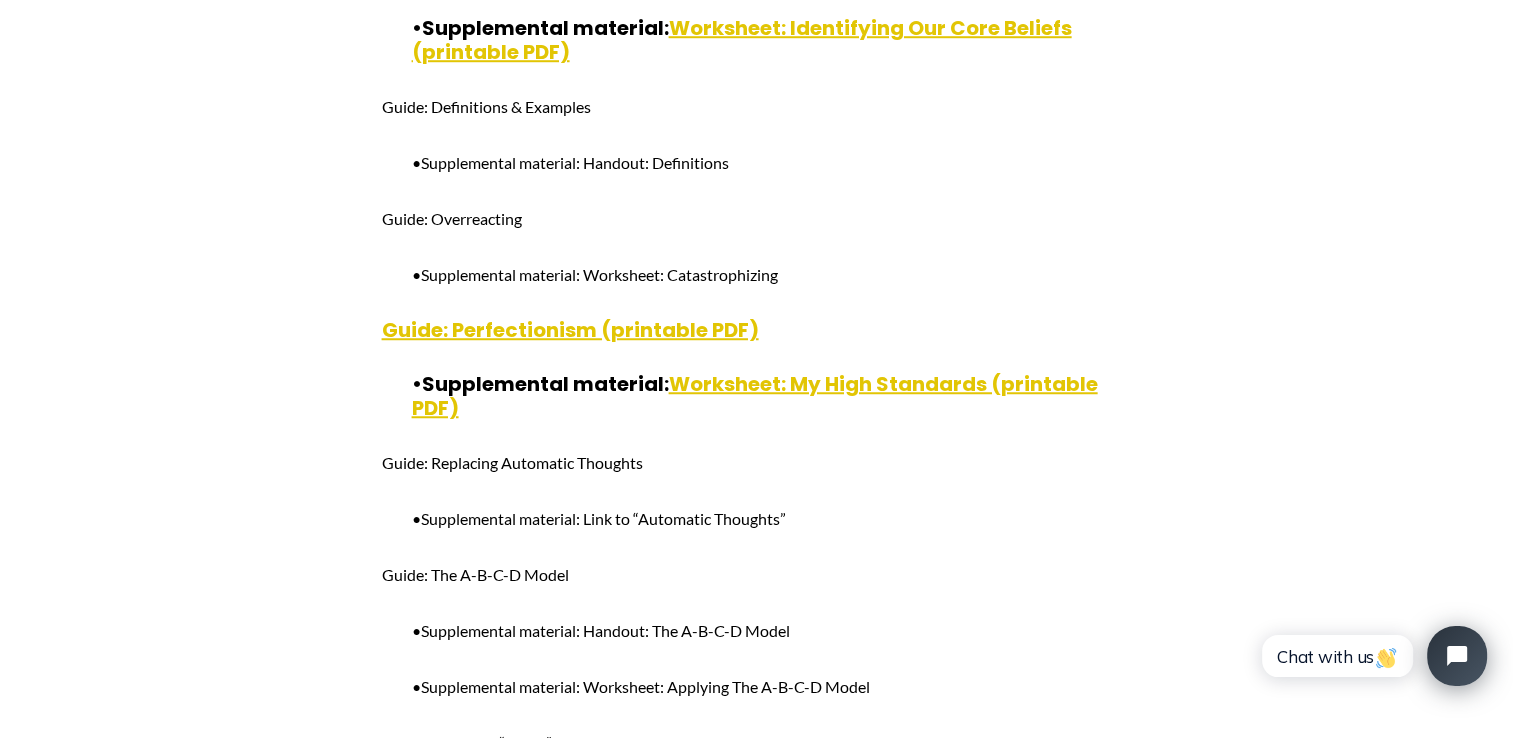 scroll, scrollTop: 9100, scrollLeft: 0, axis: vertical 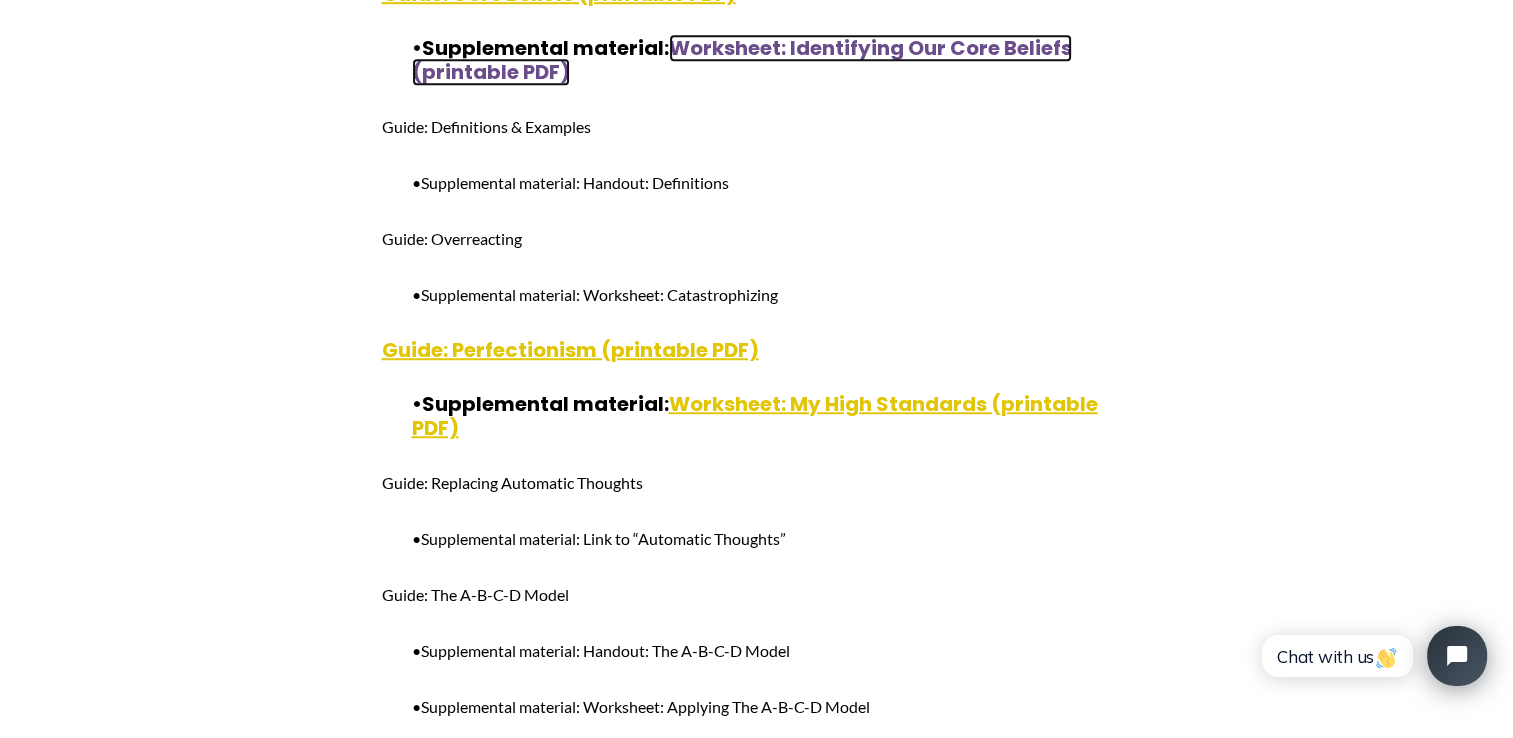 click on "Worksheet: Identifying Our Core Beliefs (printable PDF)" at bounding box center [742, 60] 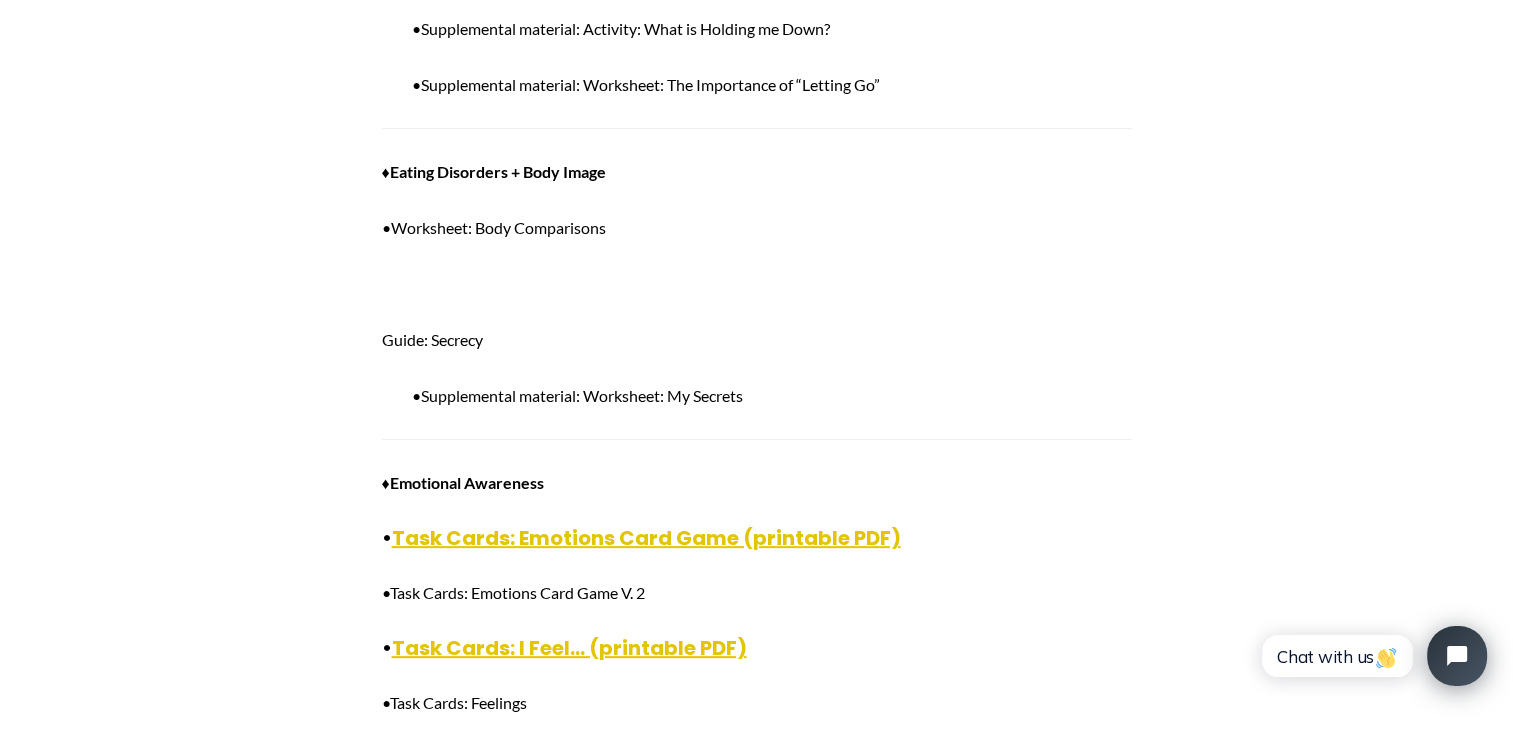 scroll, scrollTop: 15700, scrollLeft: 0, axis: vertical 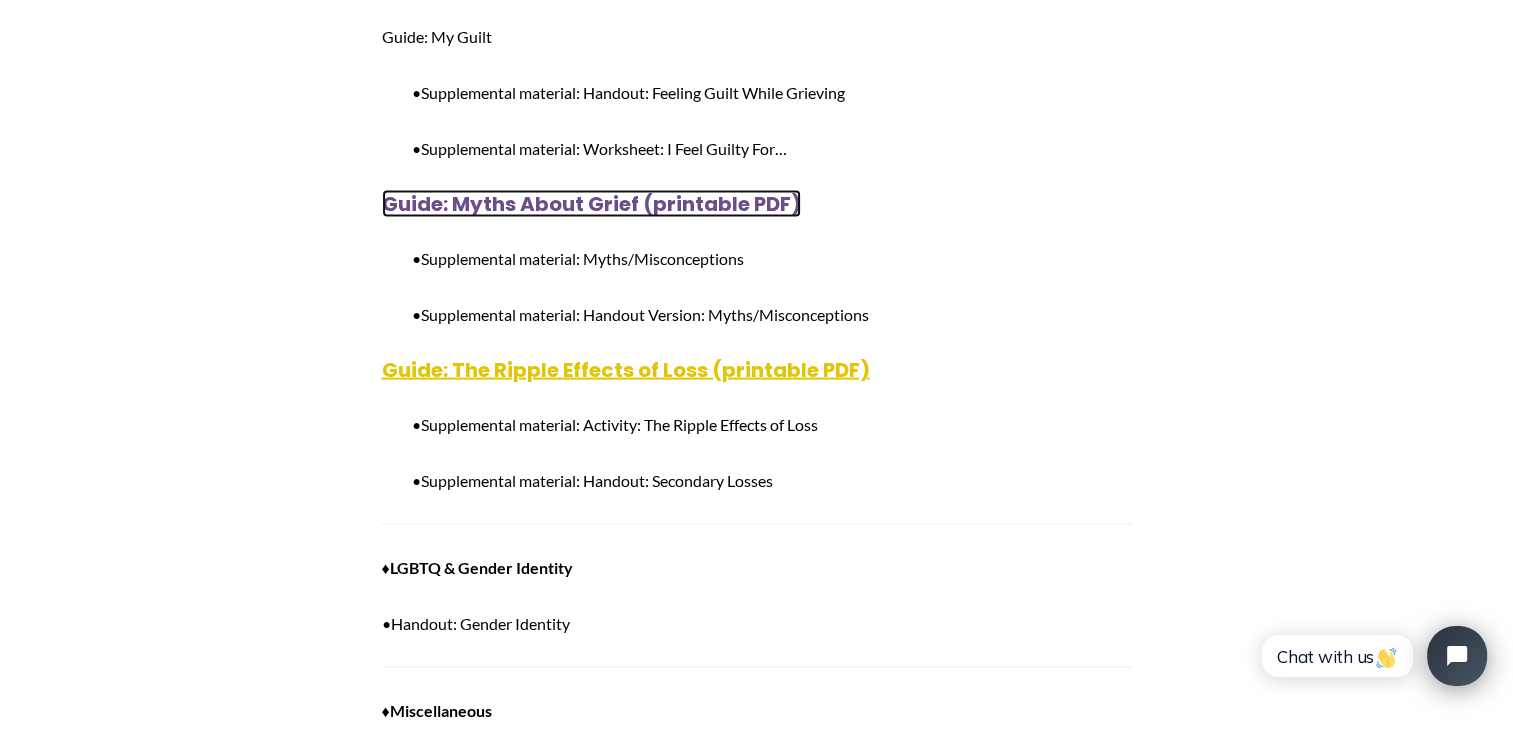 click on "Guide: Myths About Grief (printable PDF)" at bounding box center (591, 204) 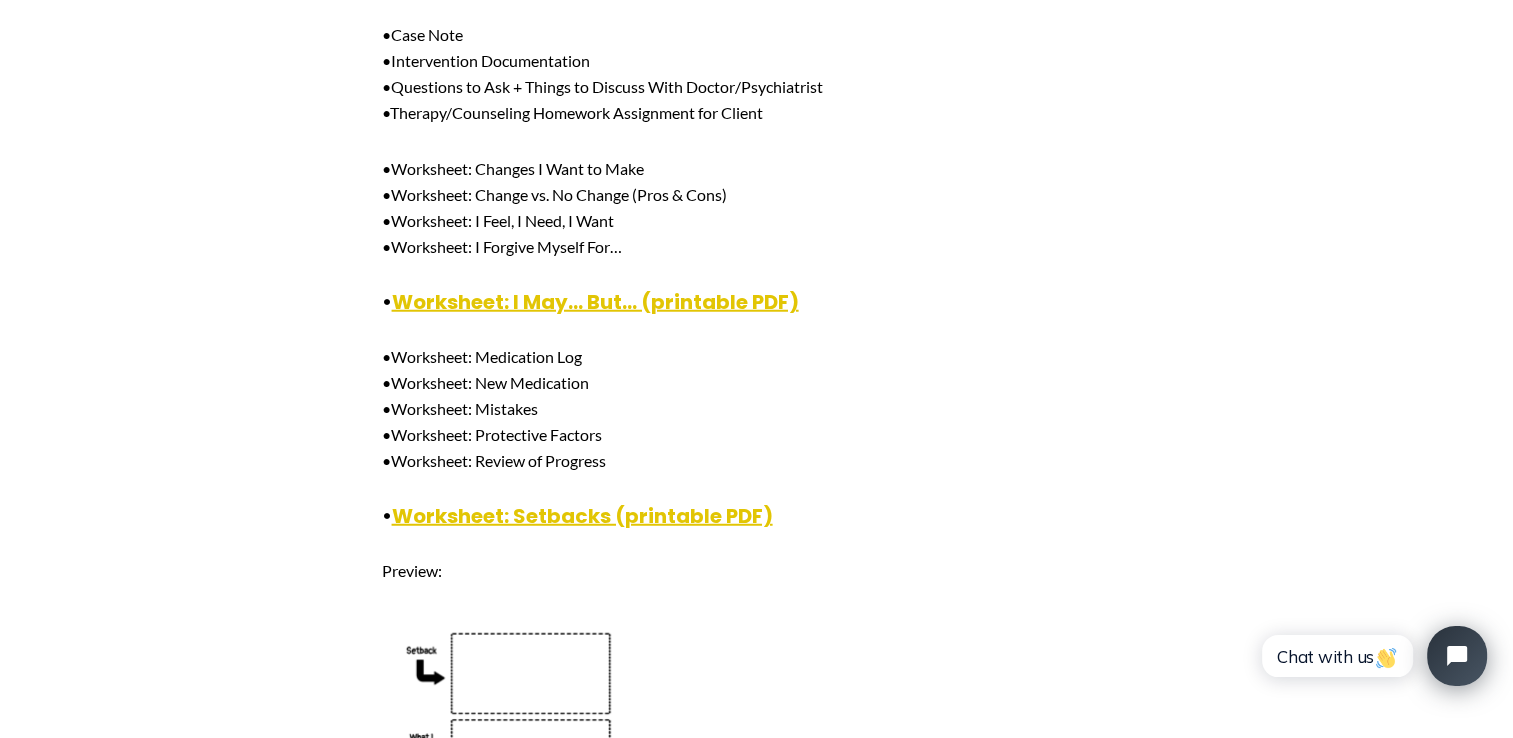 scroll, scrollTop: 20400, scrollLeft: 0, axis: vertical 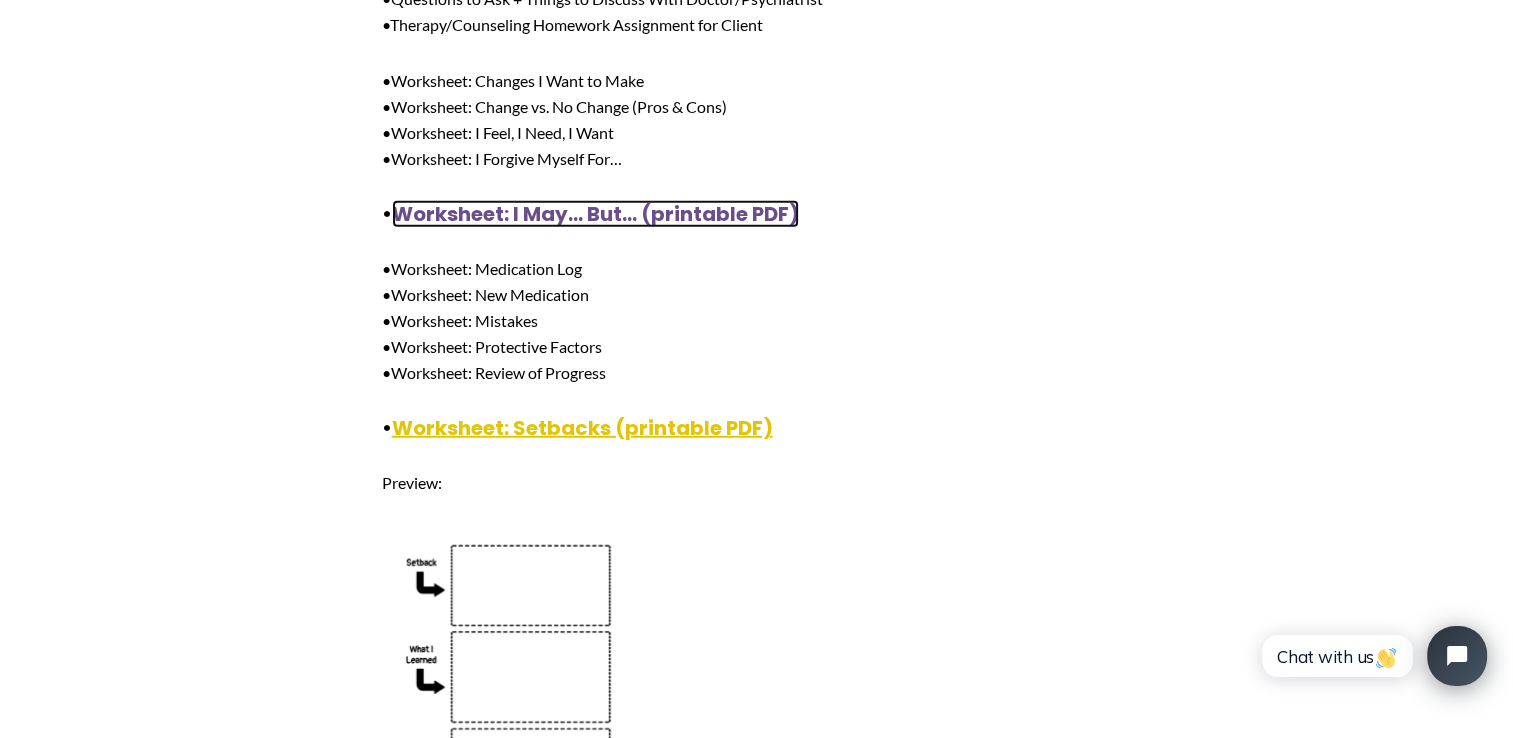 click on "Worksheet: I May… But… (printable PDF)" at bounding box center (595, 214) 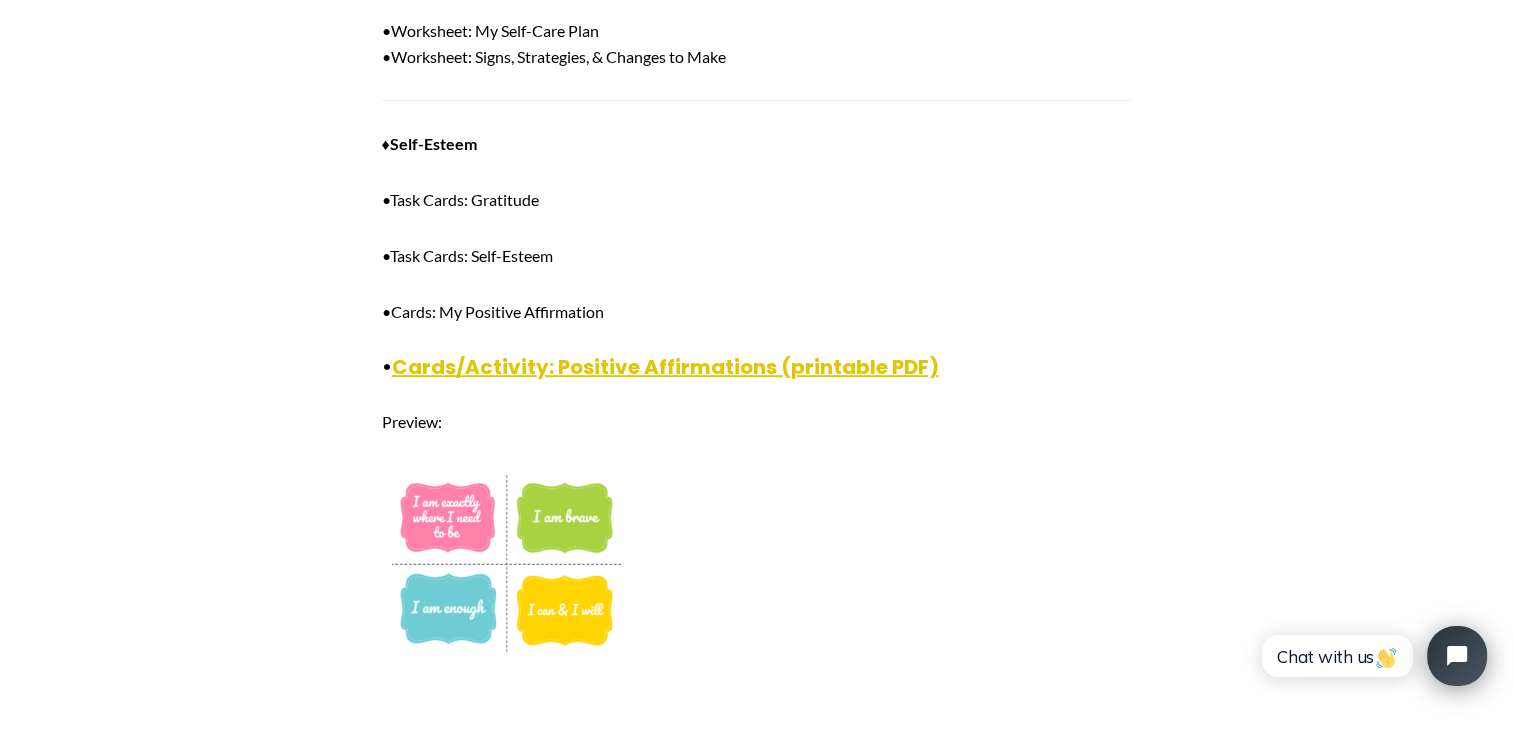 scroll, scrollTop: 23700, scrollLeft: 0, axis: vertical 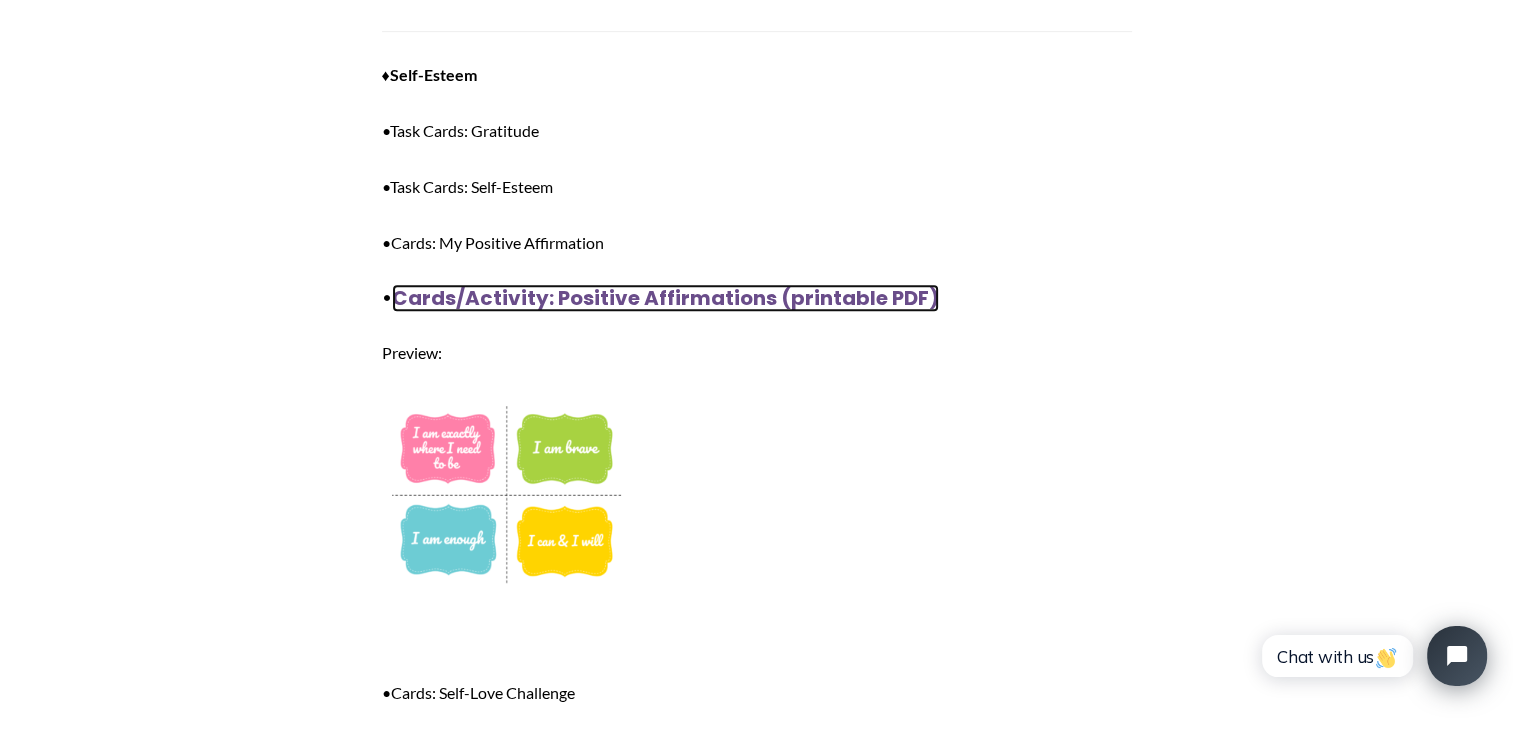 click on "Cards/Activity: Positive Affirmations (printable PDF)" at bounding box center (665, 298) 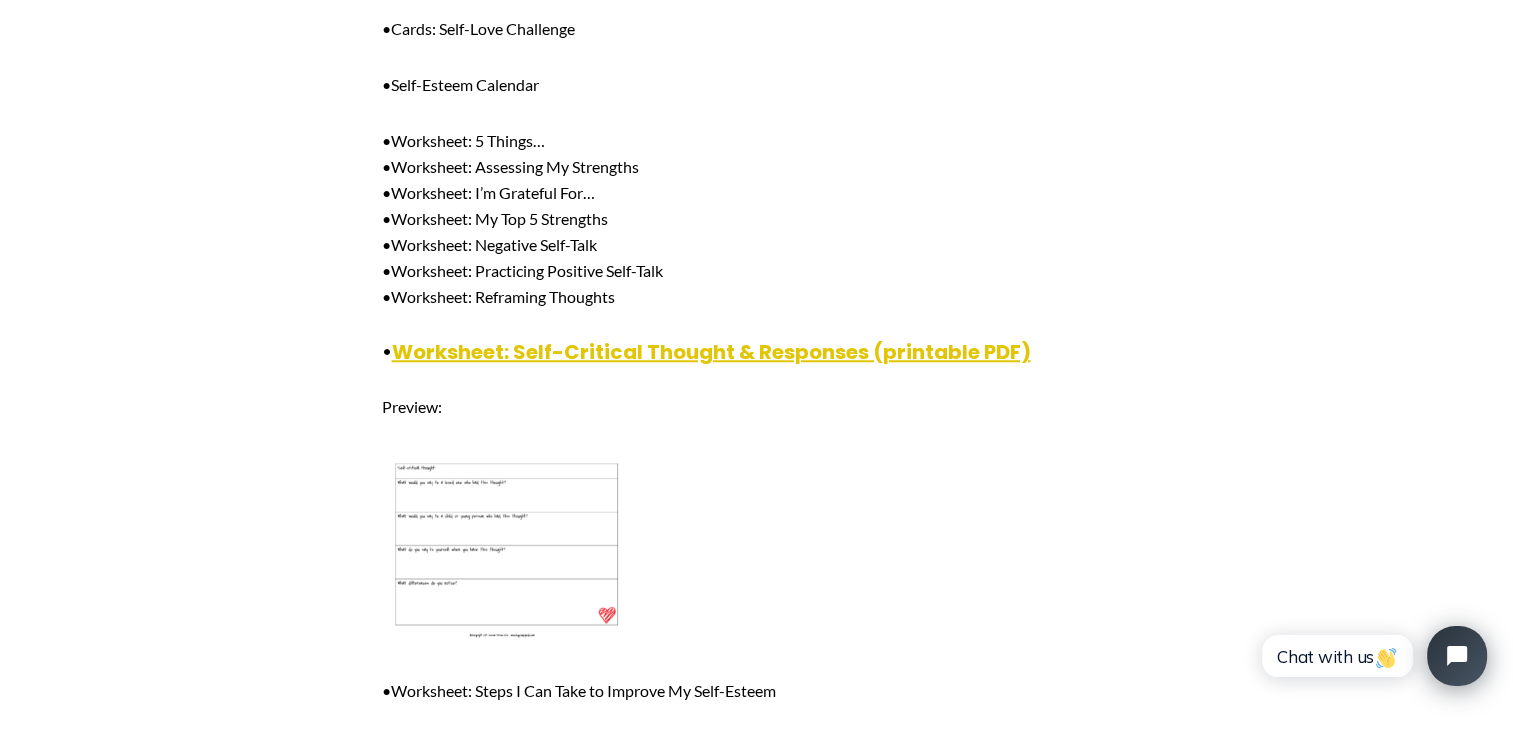 scroll, scrollTop: 24400, scrollLeft: 0, axis: vertical 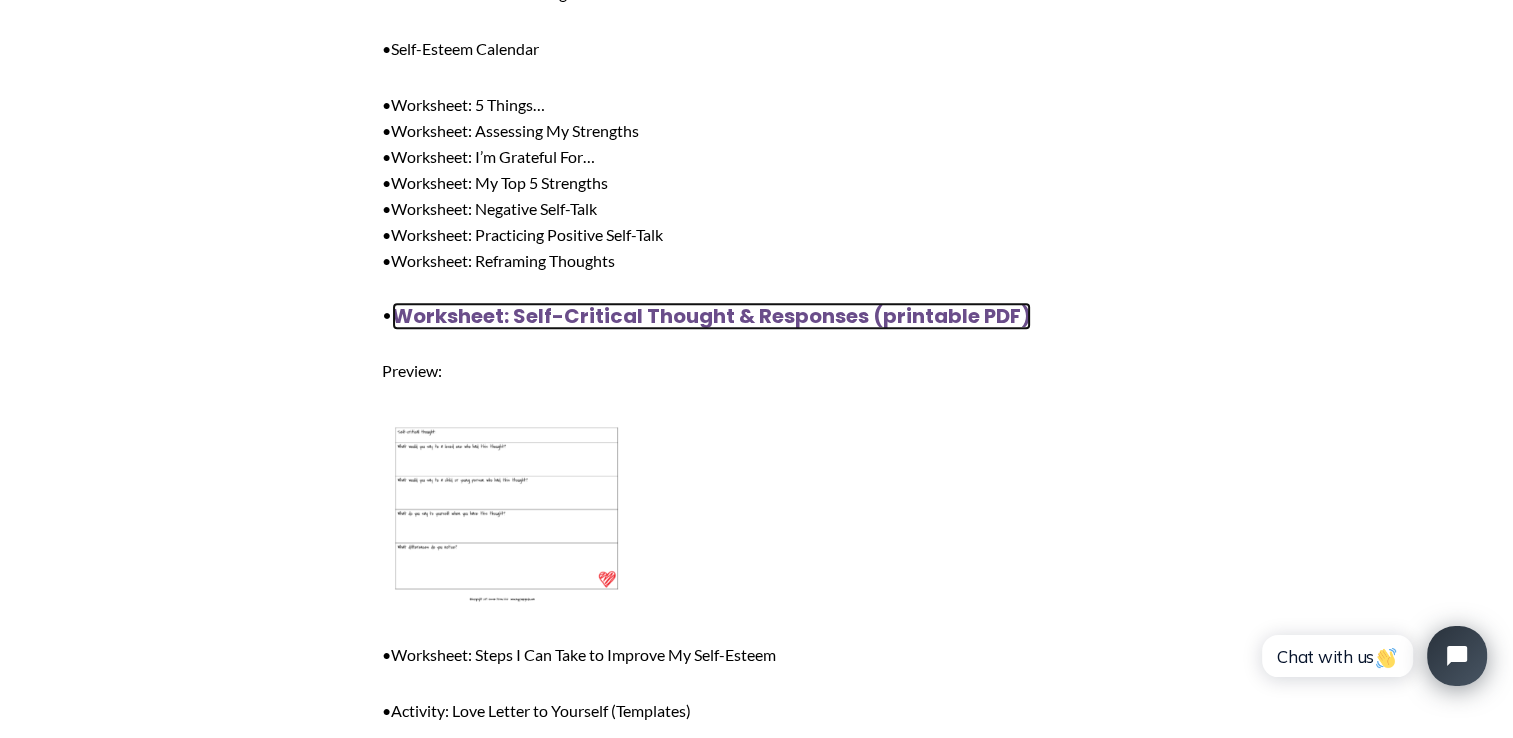 click on "Worksheet: Self-Critical Thought & Responses (printable PDF)" at bounding box center [711, 316] 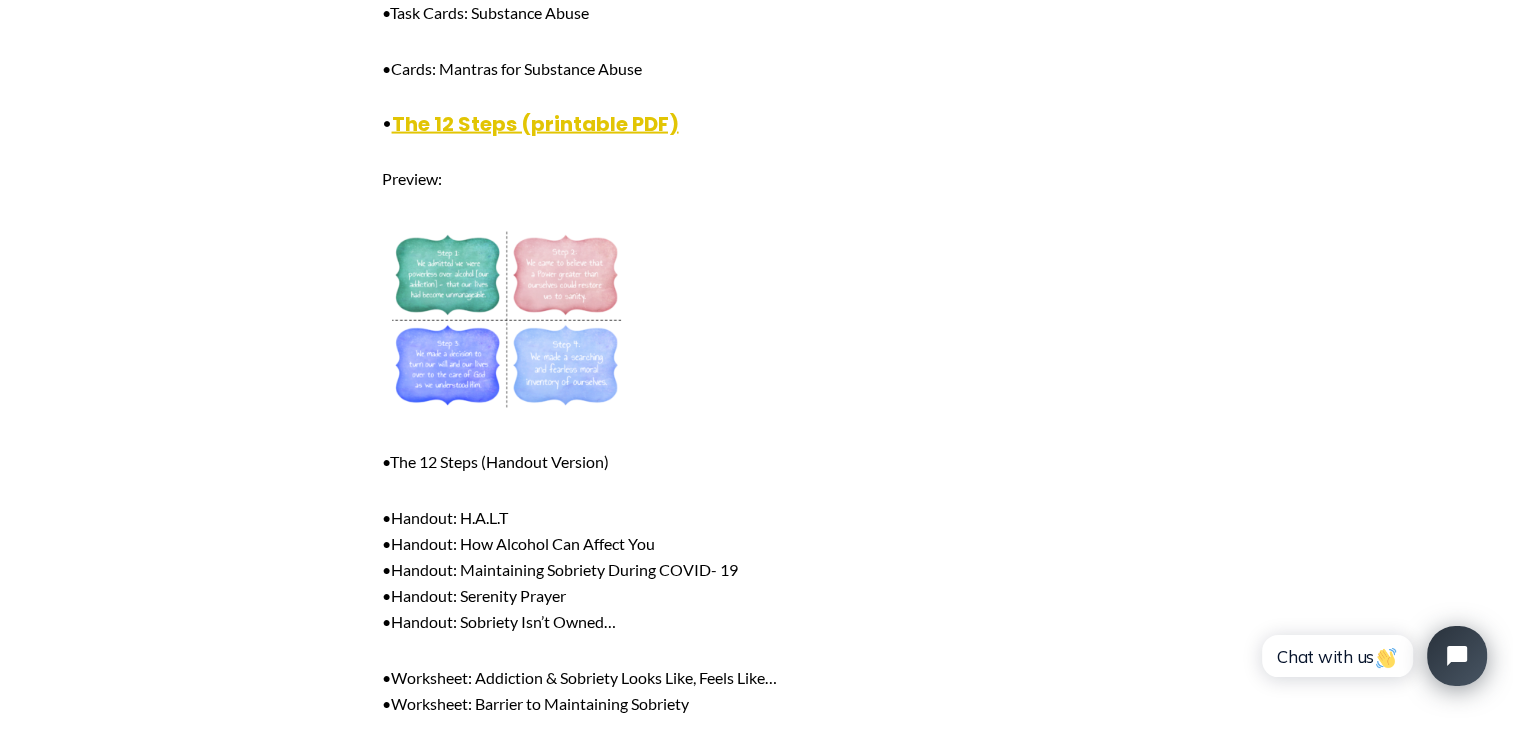 scroll, scrollTop: 26900, scrollLeft: 0, axis: vertical 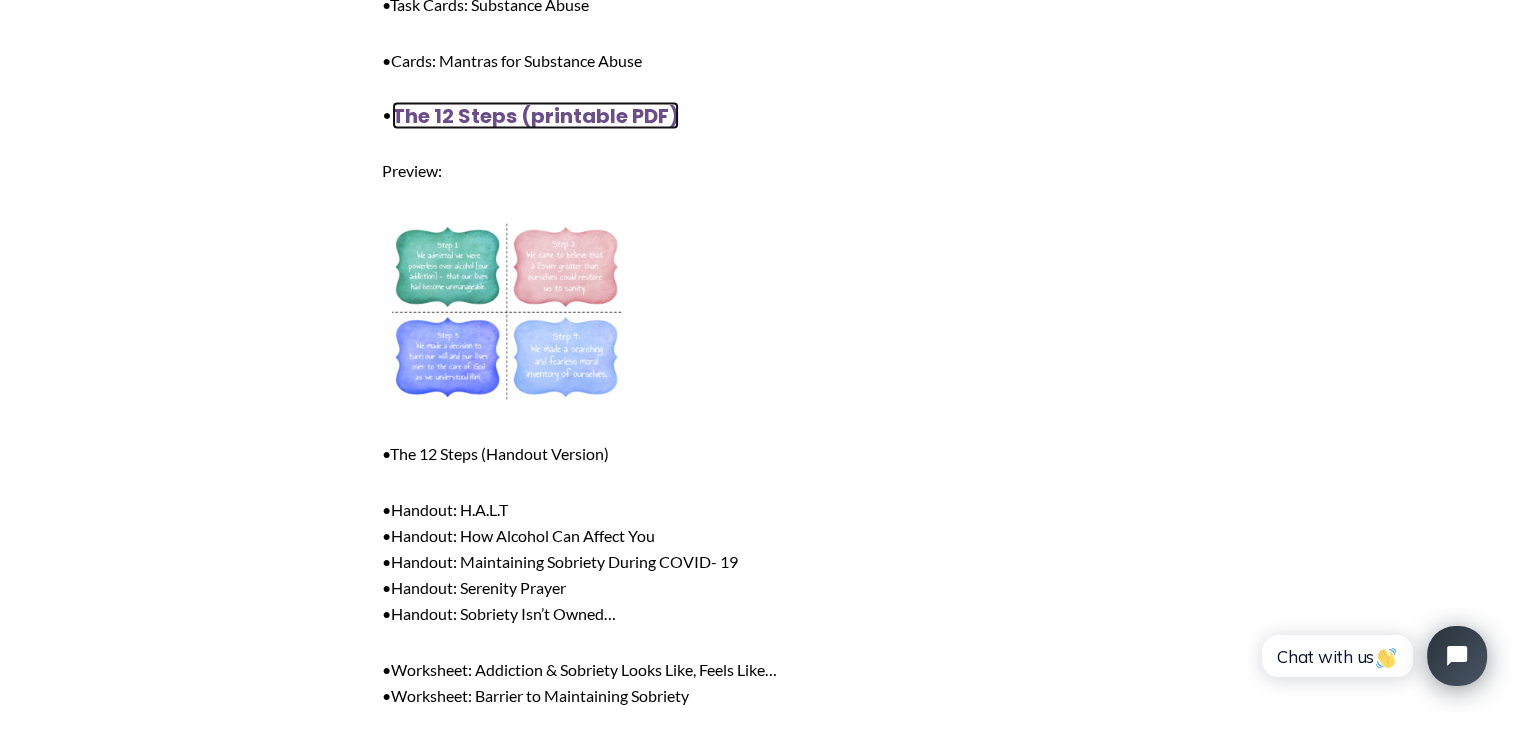click on "The 12 Steps (printable PDF)" at bounding box center (535, 116) 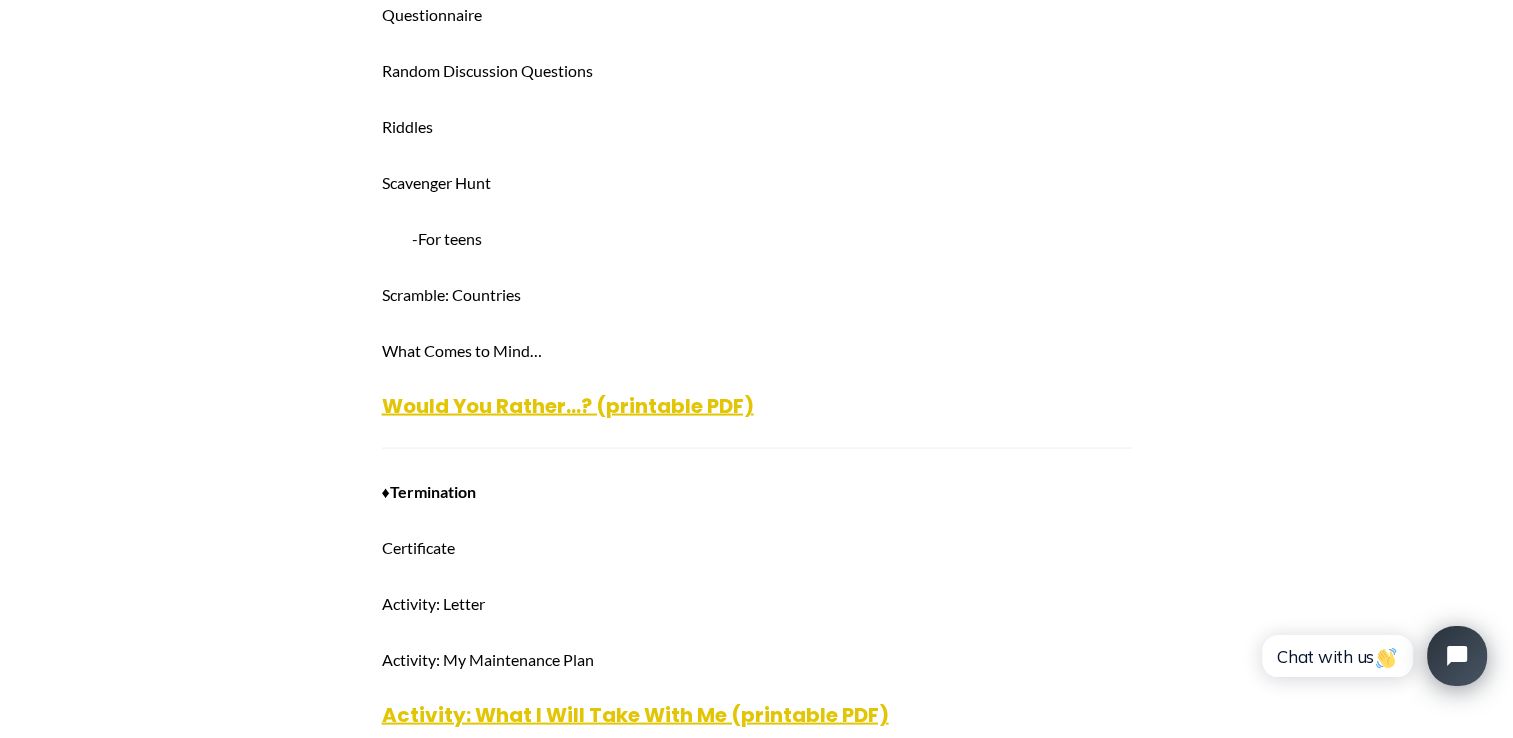 scroll, scrollTop: 33900, scrollLeft: 0, axis: vertical 